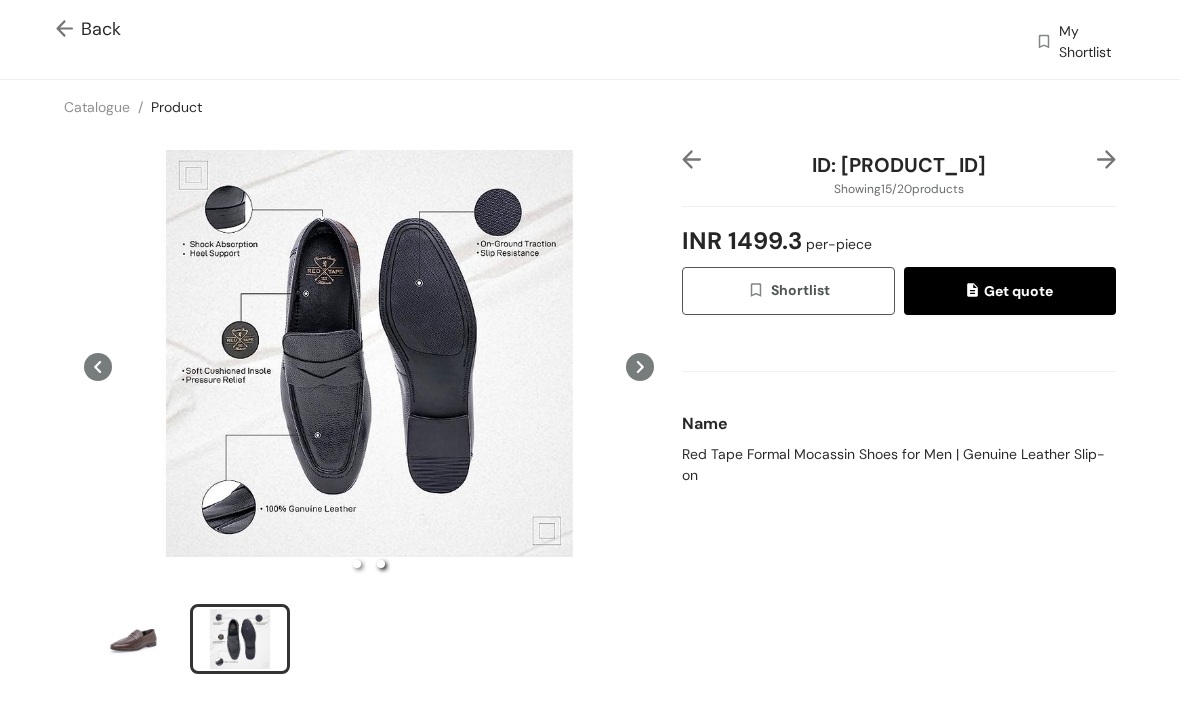 scroll, scrollTop: 0, scrollLeft: 0, axis: both 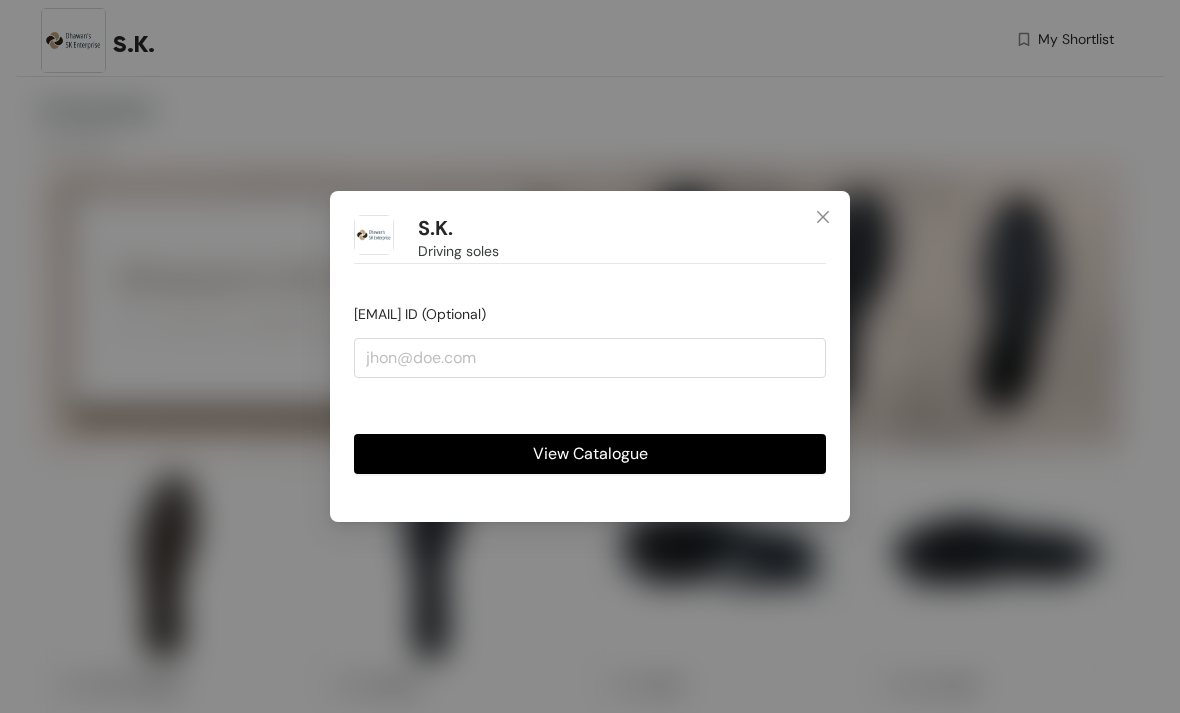 click at bounding box center (823, 218) 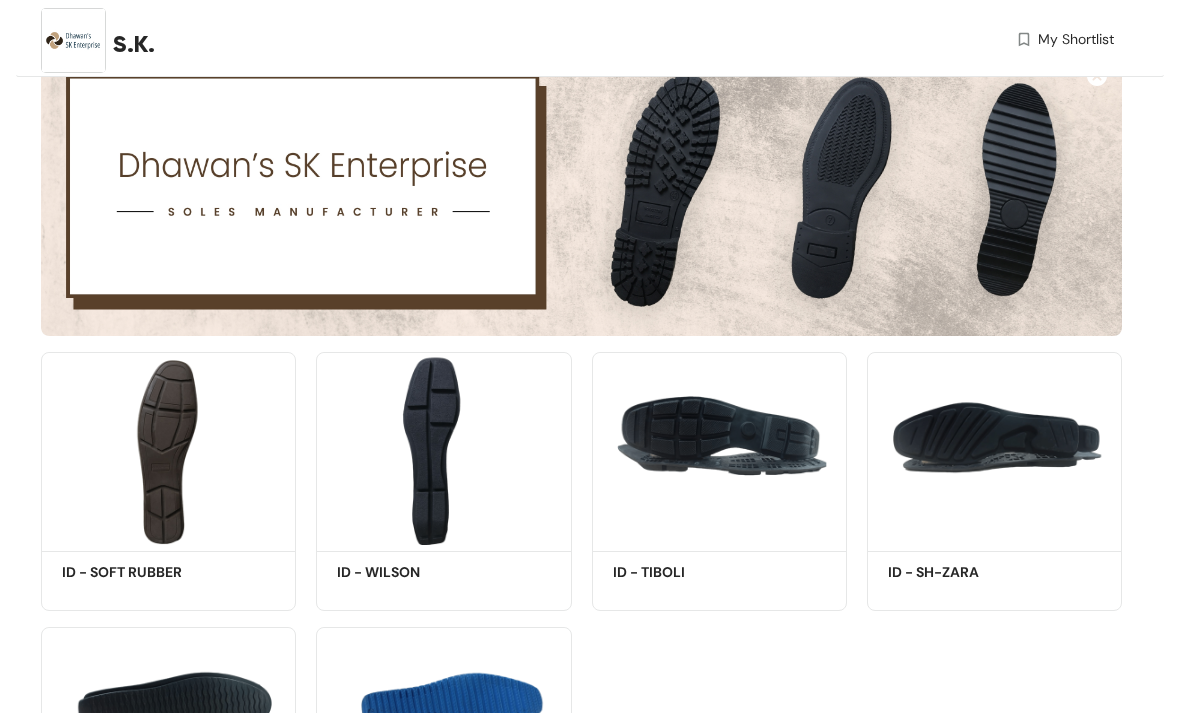 scroll, scrollTop: 120, scrollLeft: 0, axis: vertical 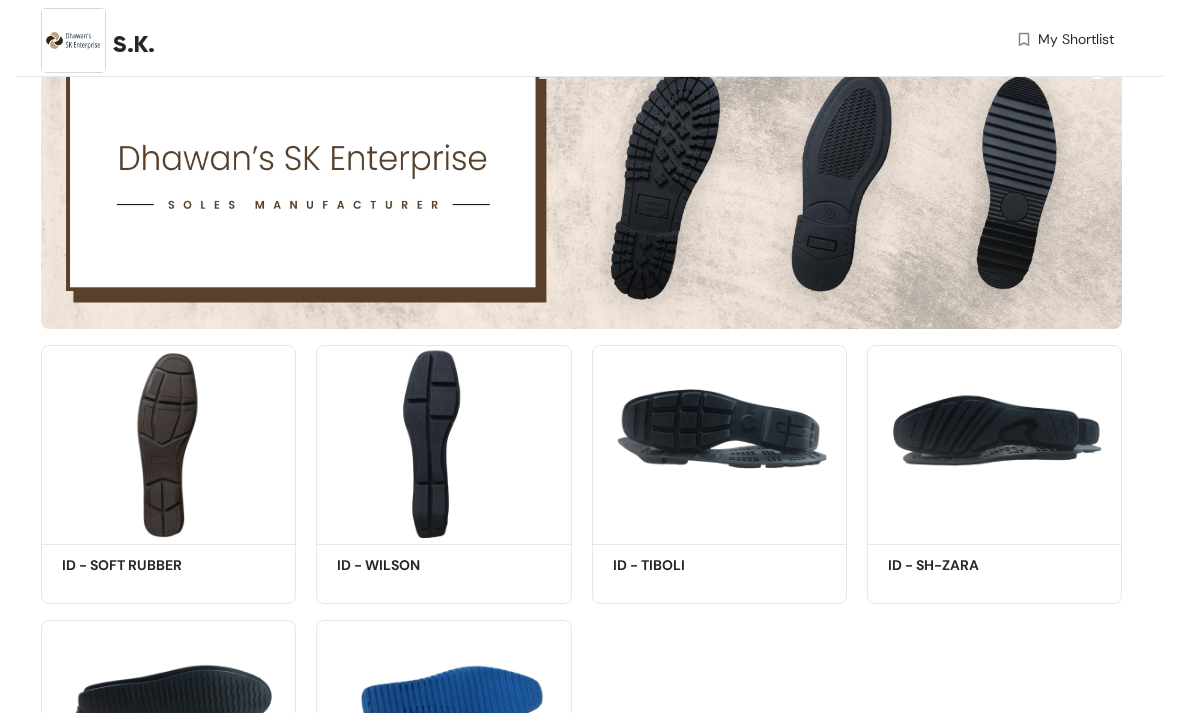 click at bounding box center (168, 442) 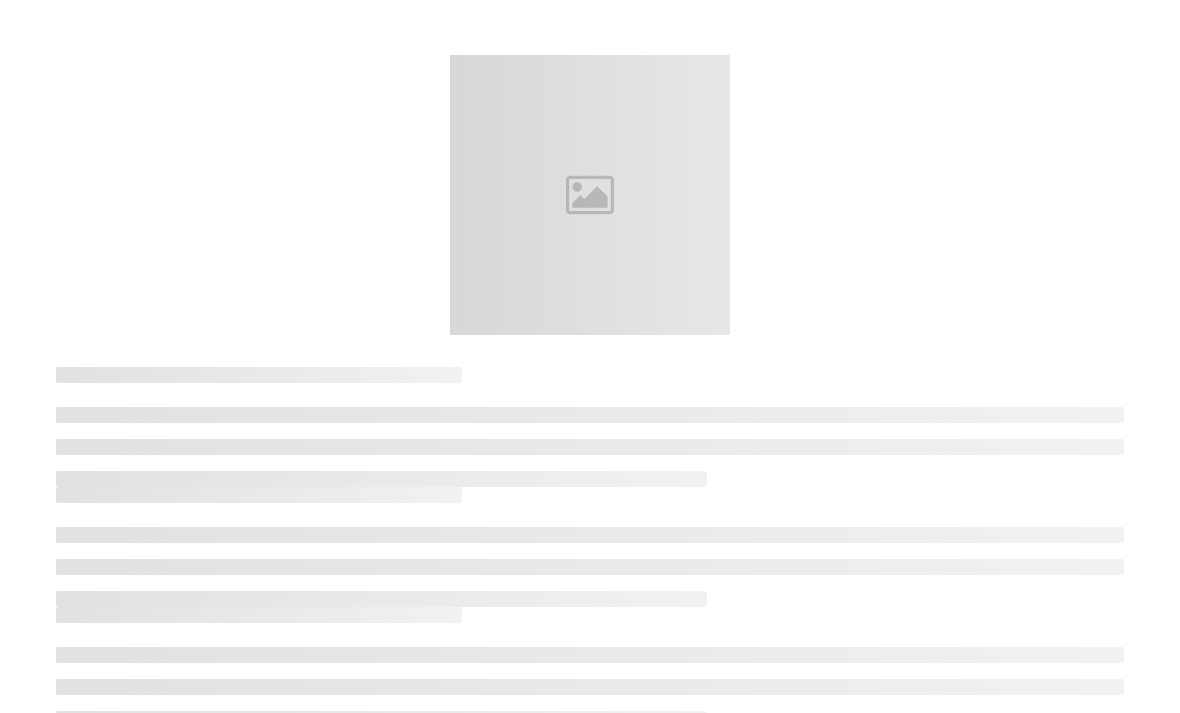 scroll, scrollTop: 0, scrollLeft: 0, axis: both 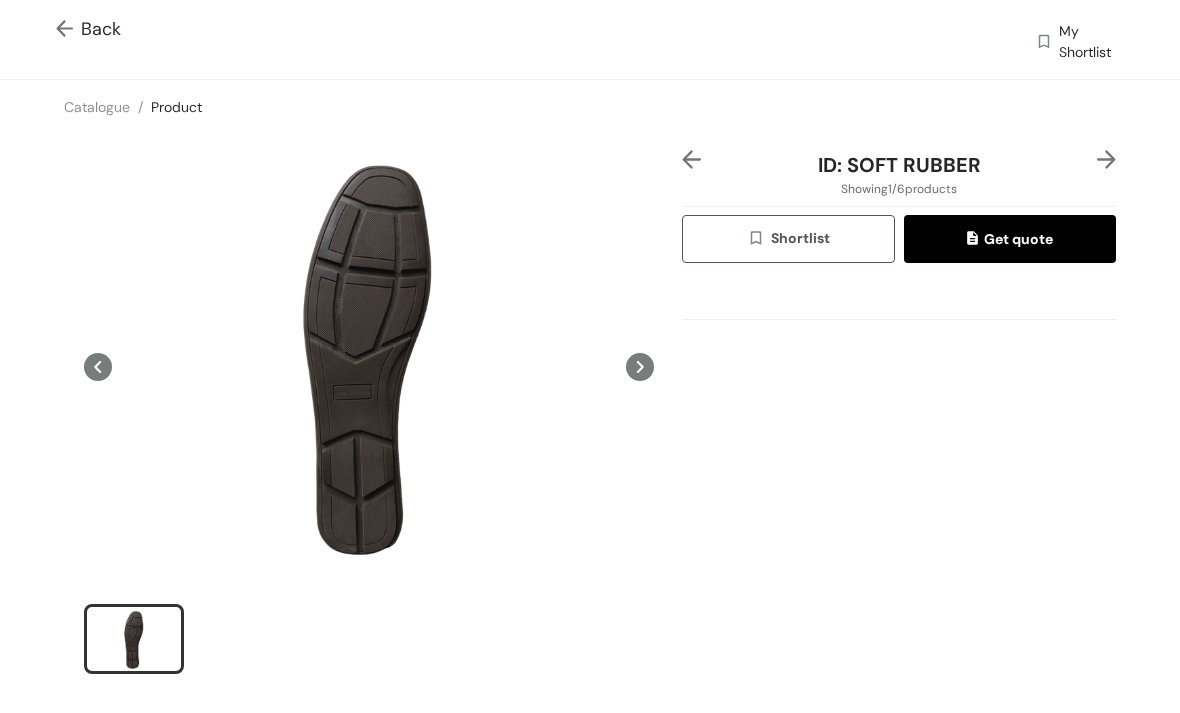 click at bounding box center [68, 30] 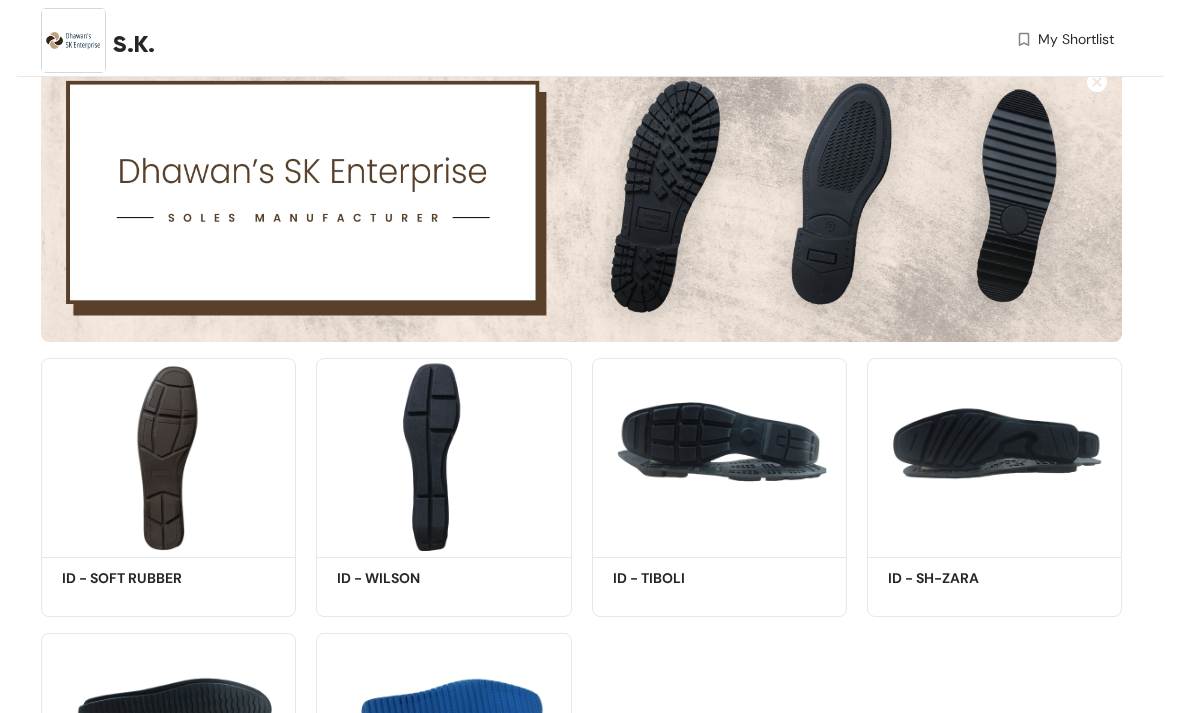 scroll, scrollTop: 121, scrollLeft: 0, axis: vertical 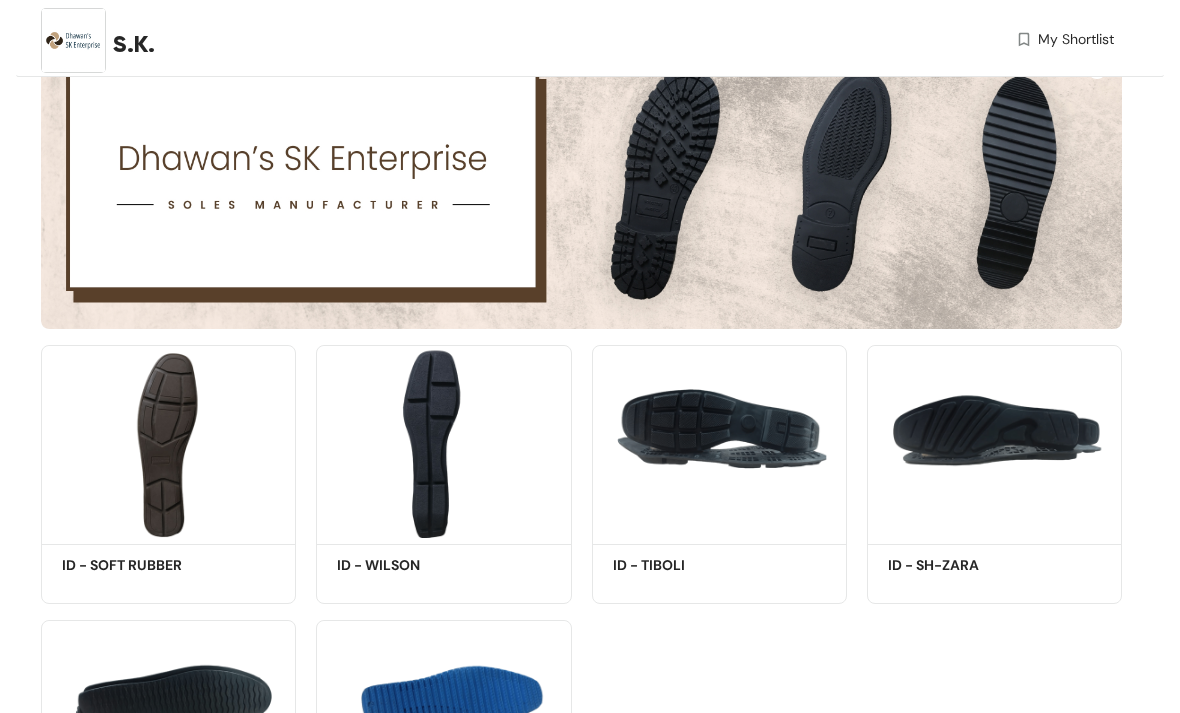 click on "Shortlist" at bounding box center (0, 0) 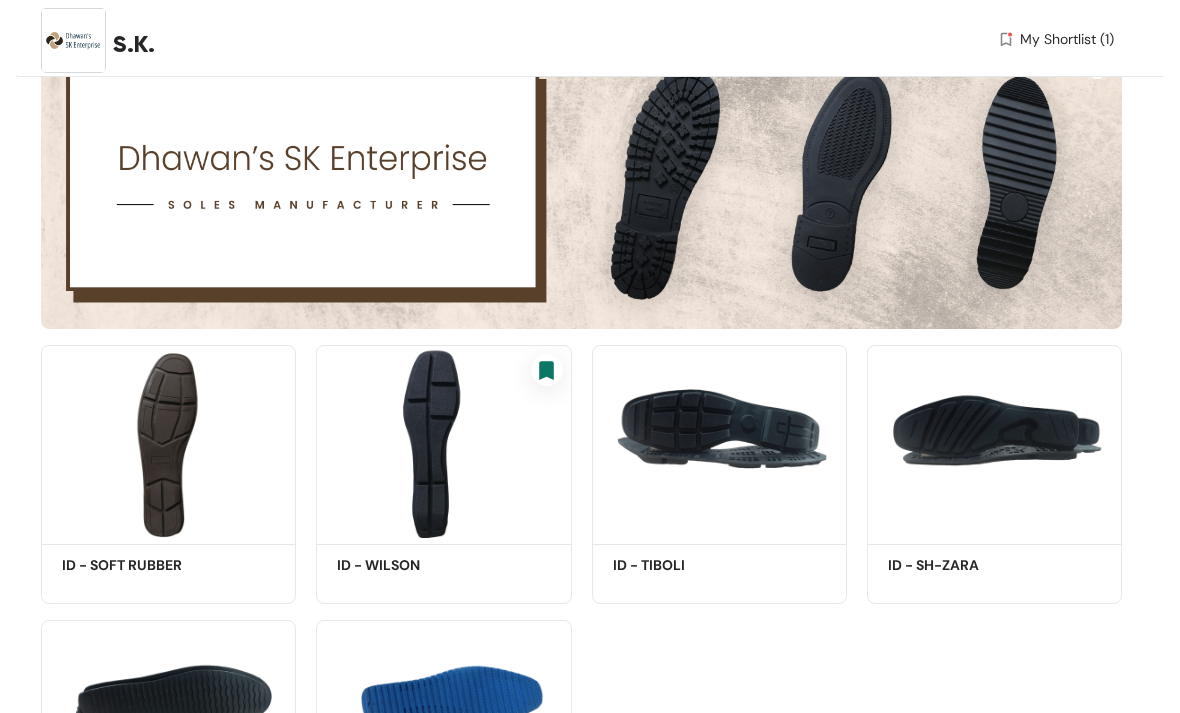 click at bounding box center [0, 0] 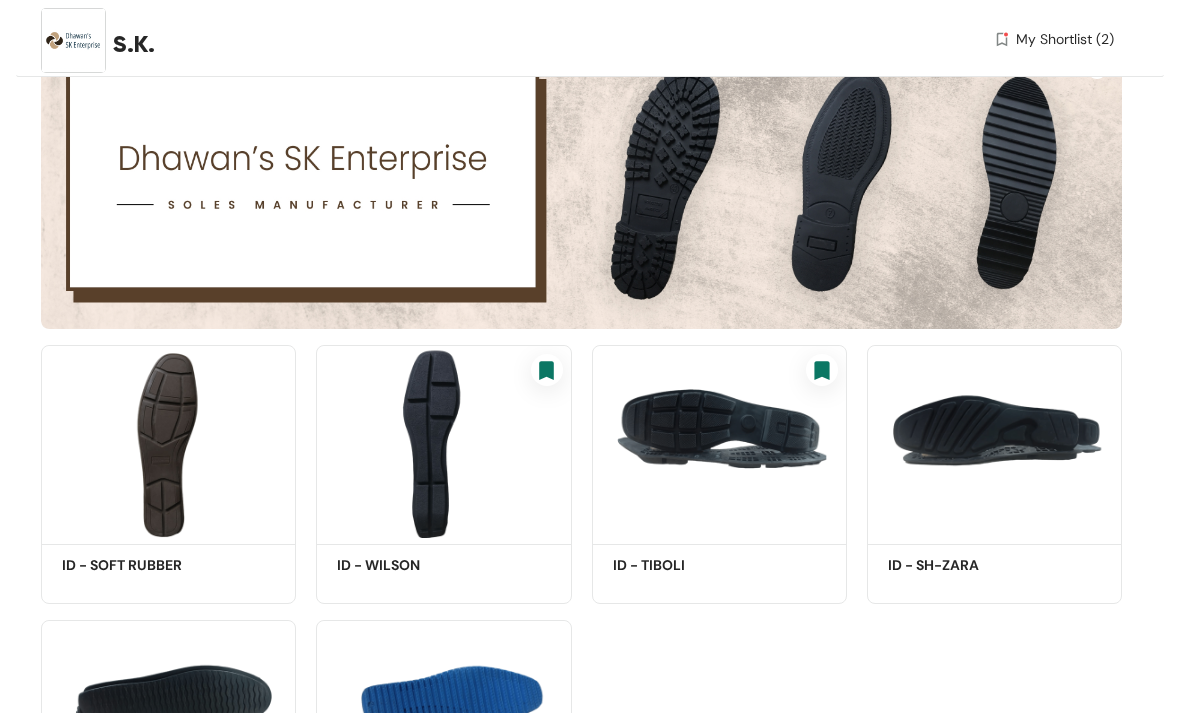click on "My Shortlist (2)" at bounding box center [1065, 39] 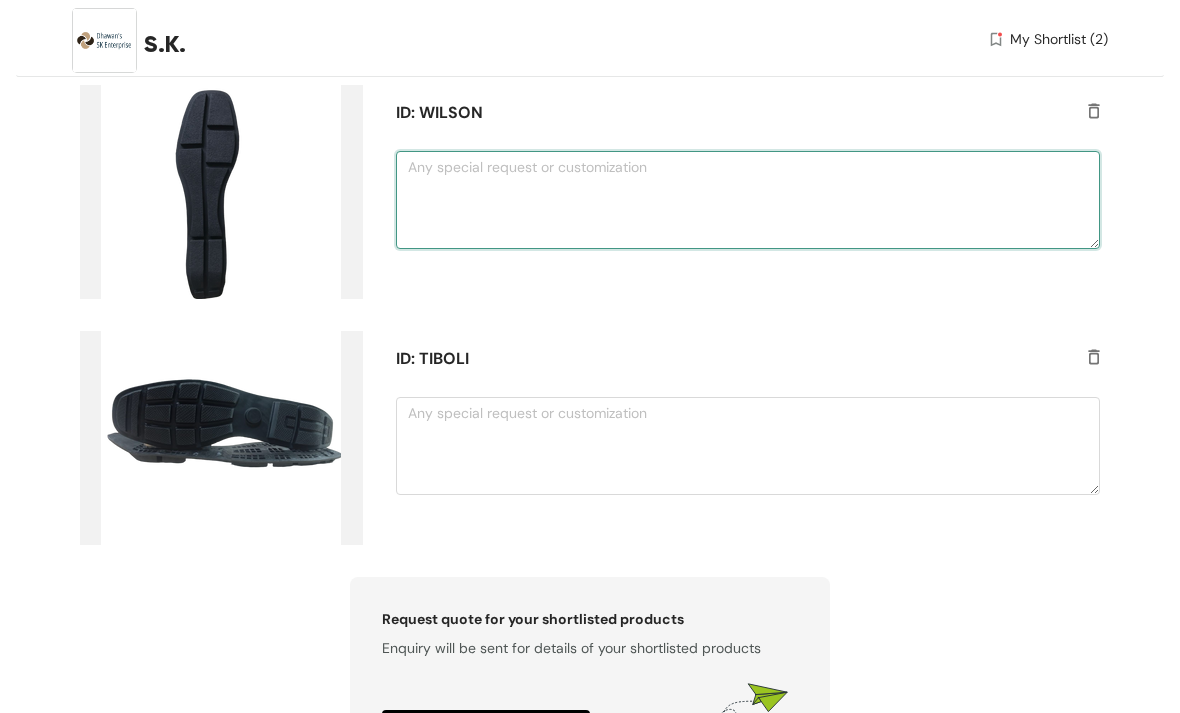 click at bounding box center [748, 200] 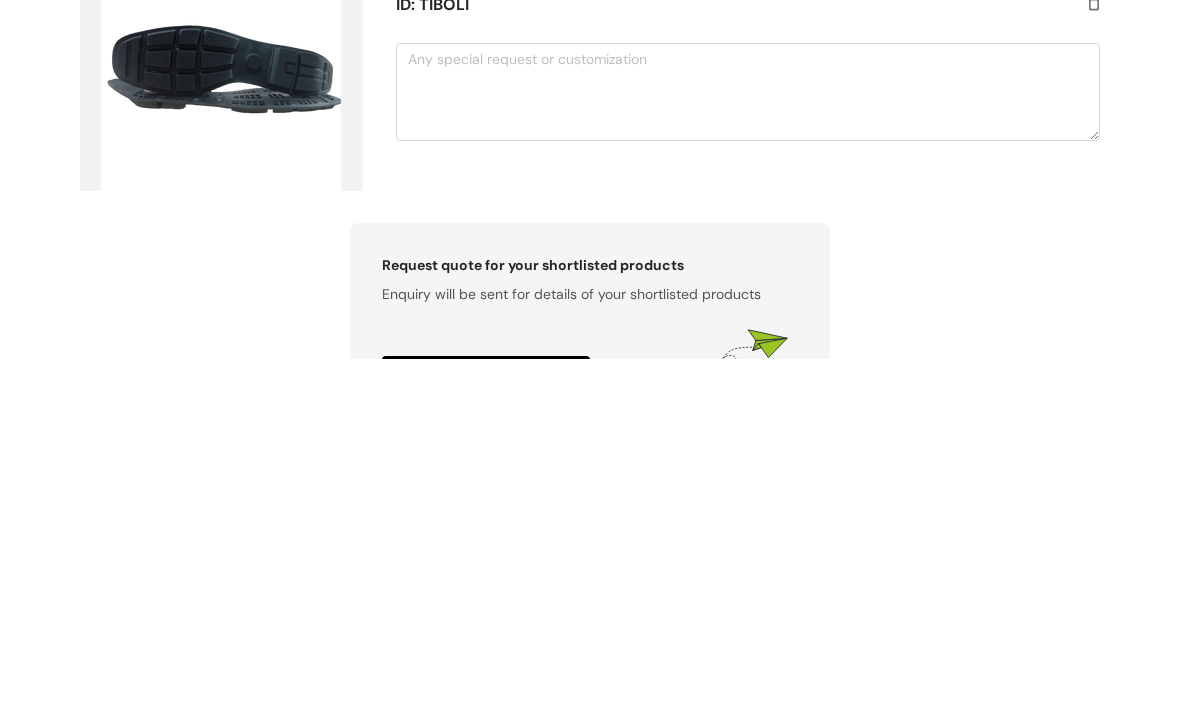 scroll, scrollTop: 201, scrollLeft: 0, axis: vertical 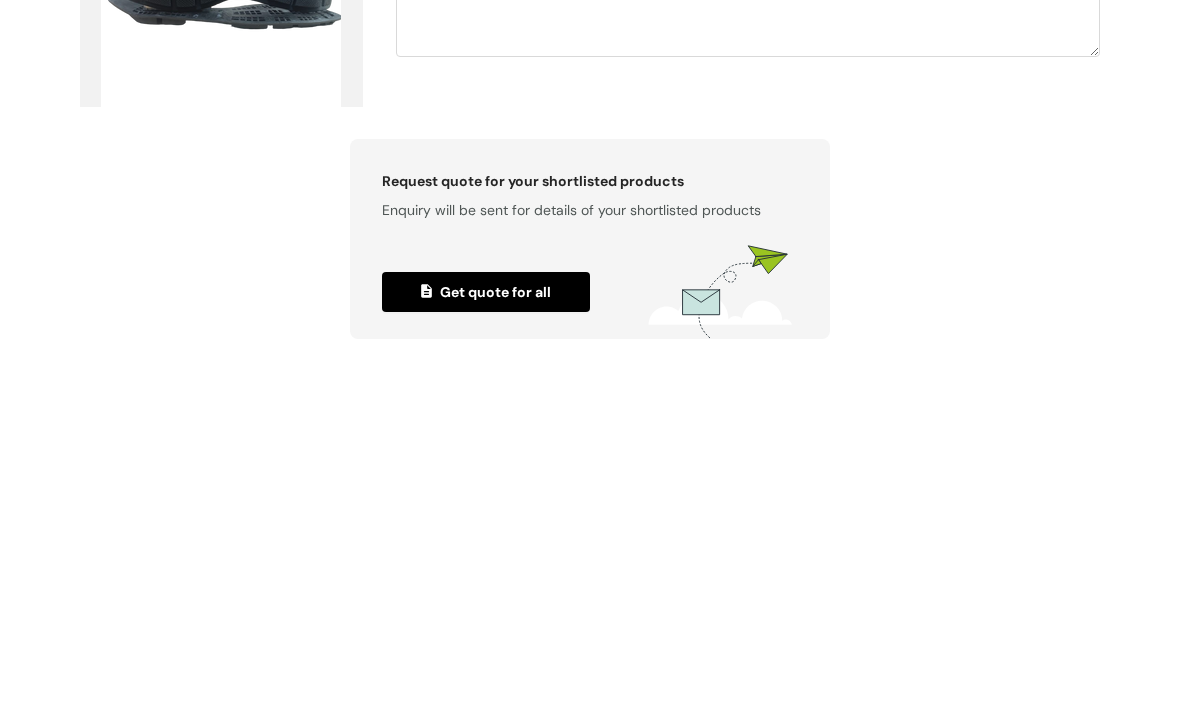 type on "Send me prices" 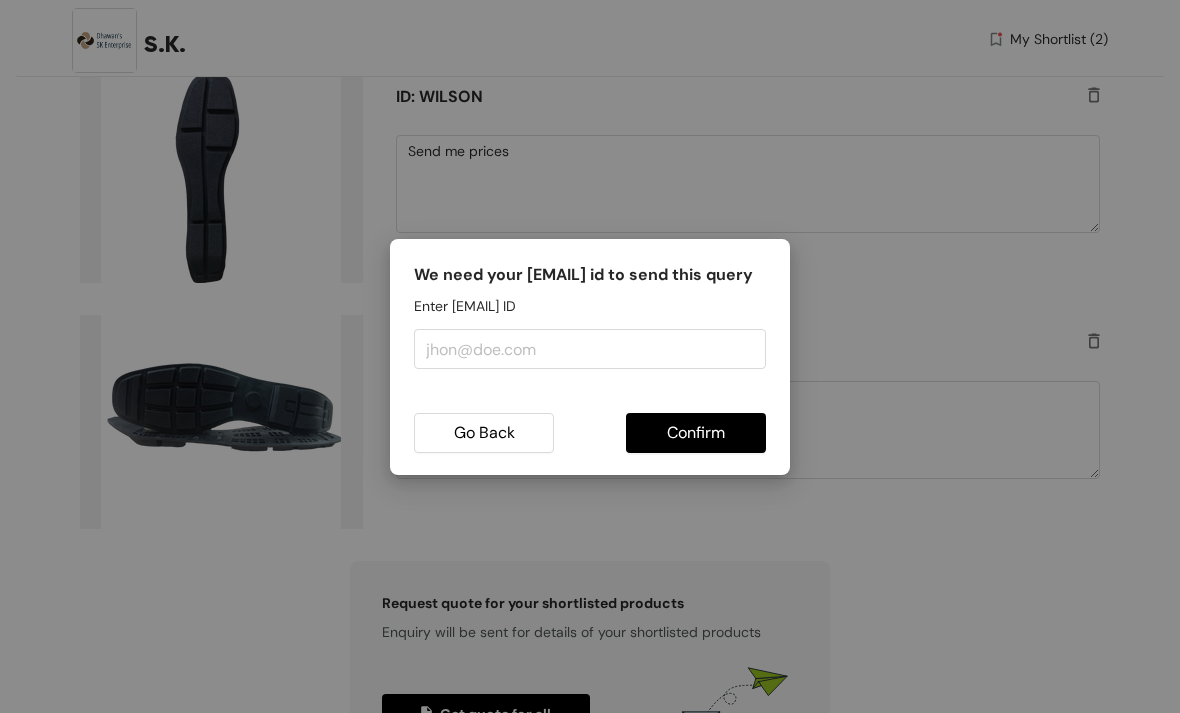 click on "Confirm" at bounding box center [696, 432] 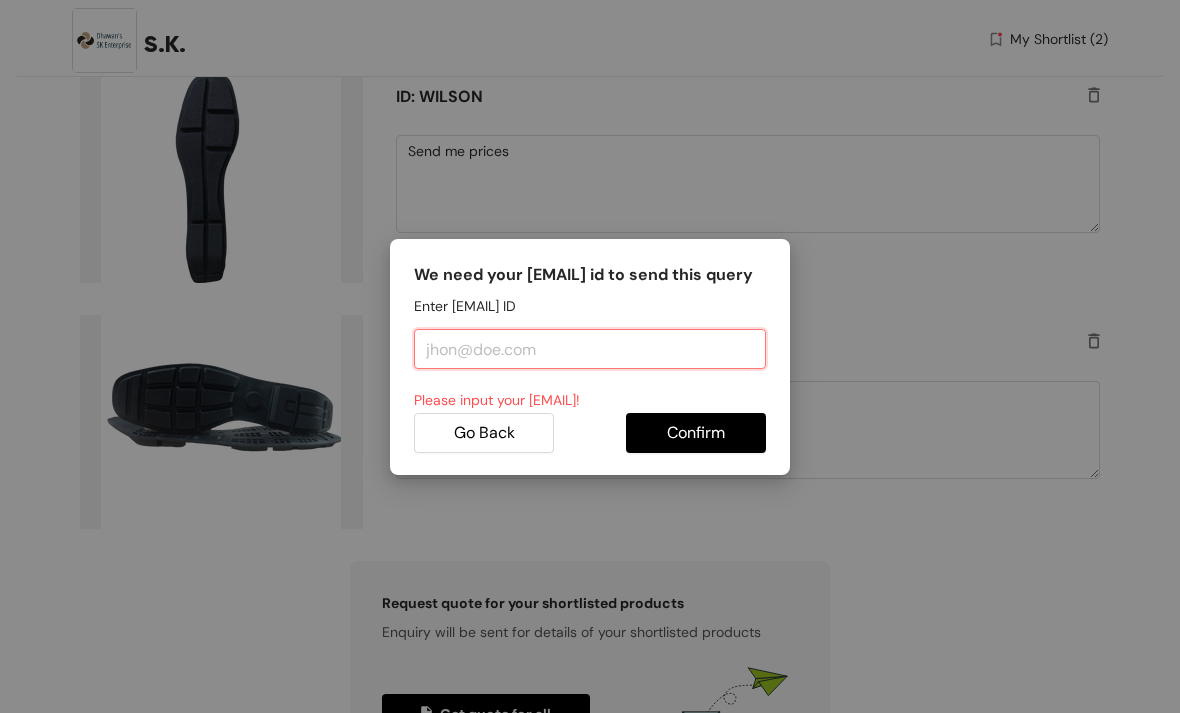 click at bounding box center (590, 349) 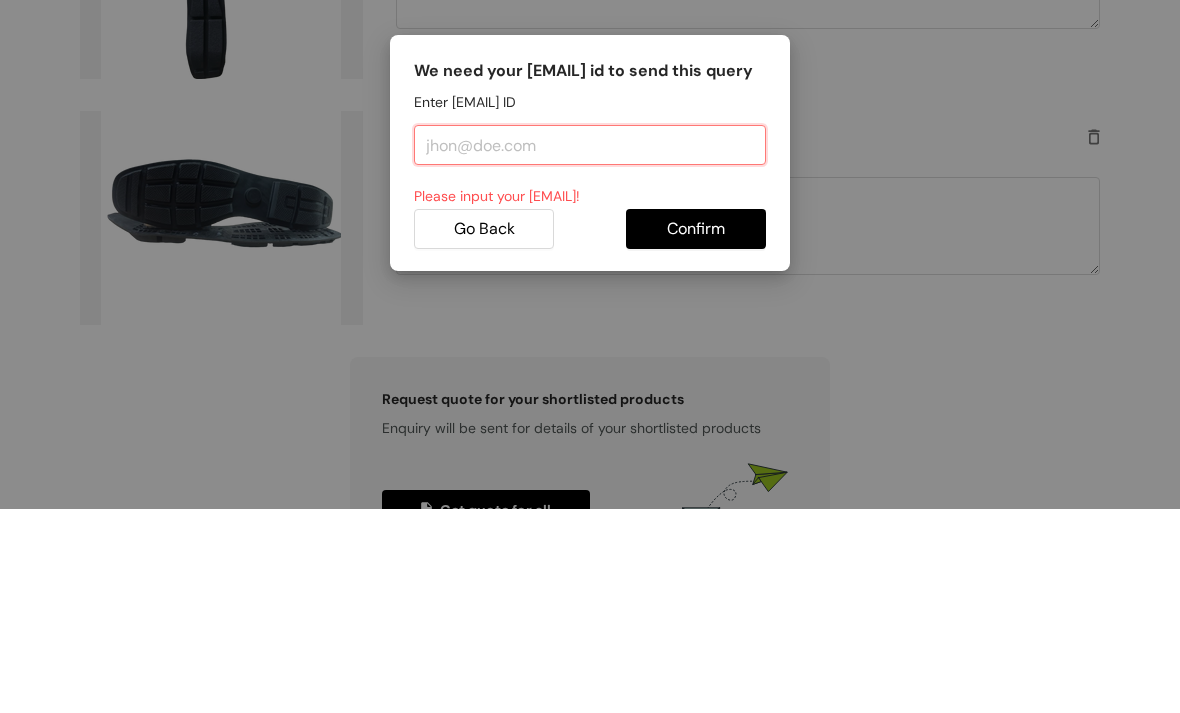 type on "[EMAIL]" 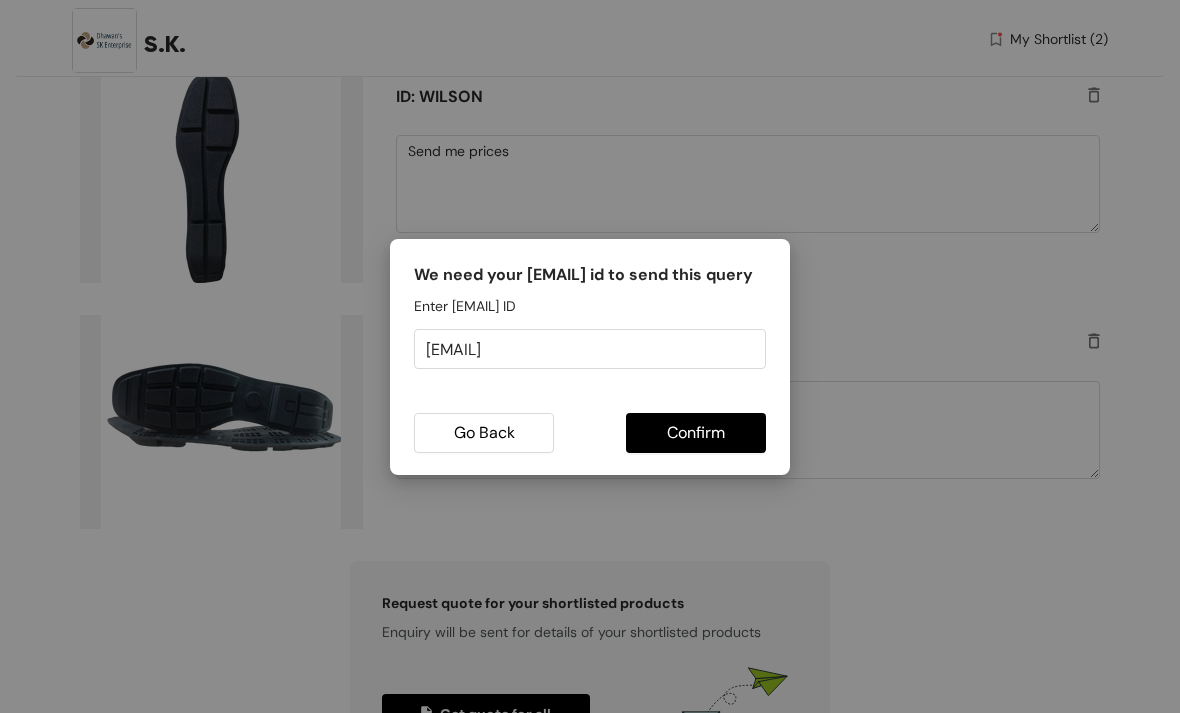 click on "Confirm" at bounding box center [696, 433] 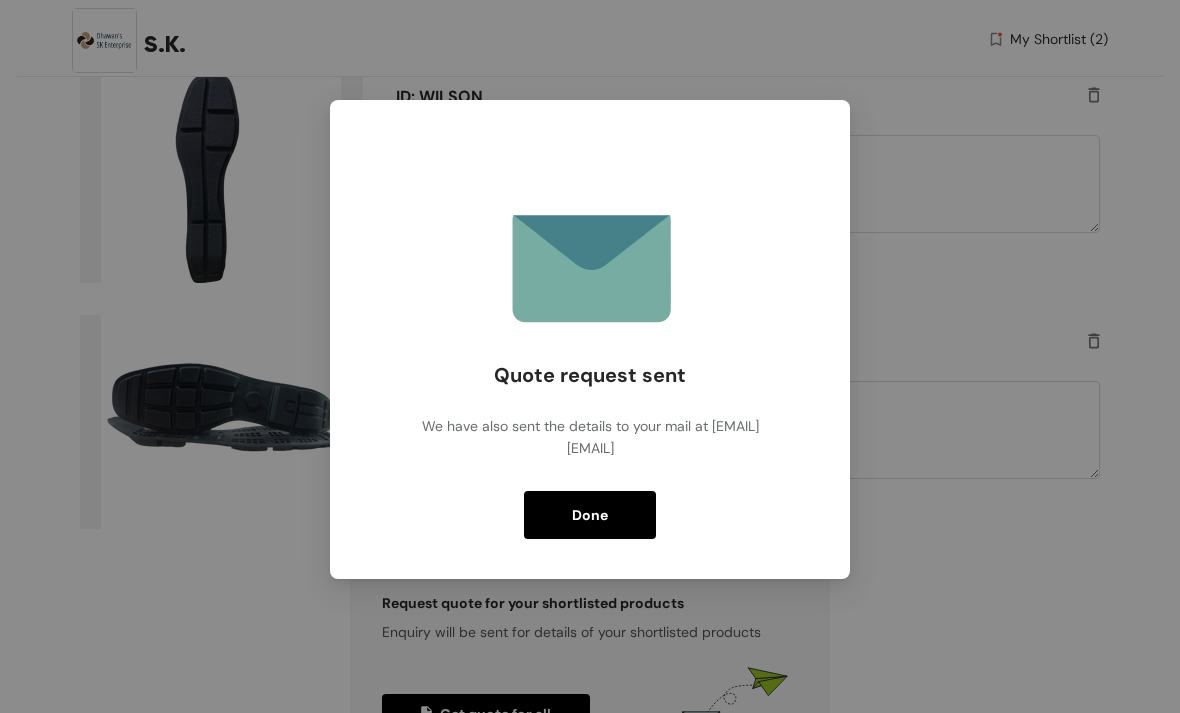 click on "Done" at bounding box center [590, 515] 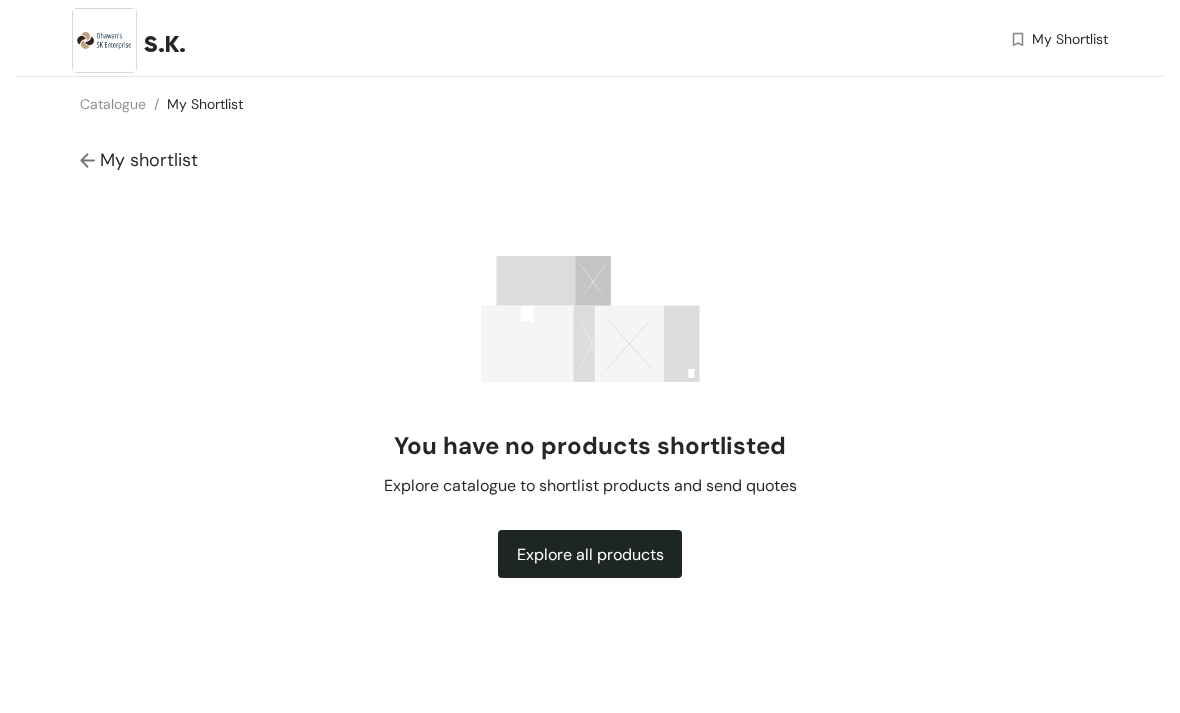 click on "My shortlist" at bounding box center (590, 160) 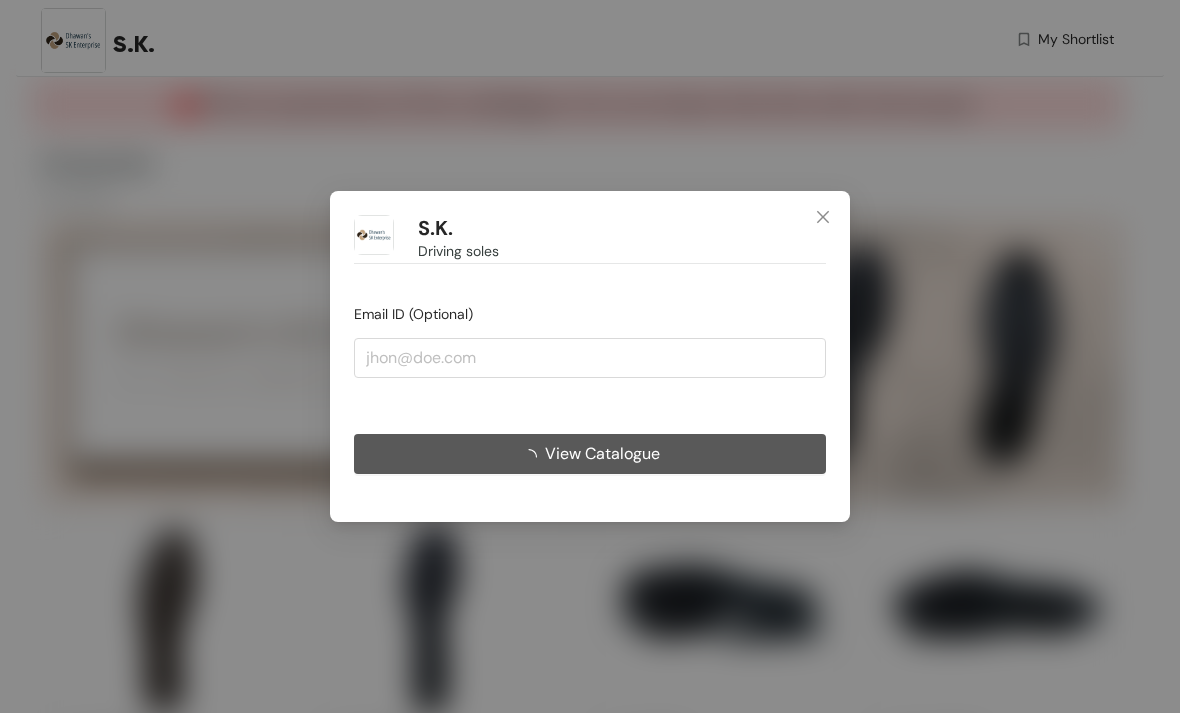 scroll, scrollTop: 0, scrollLeft: 0, axis: both 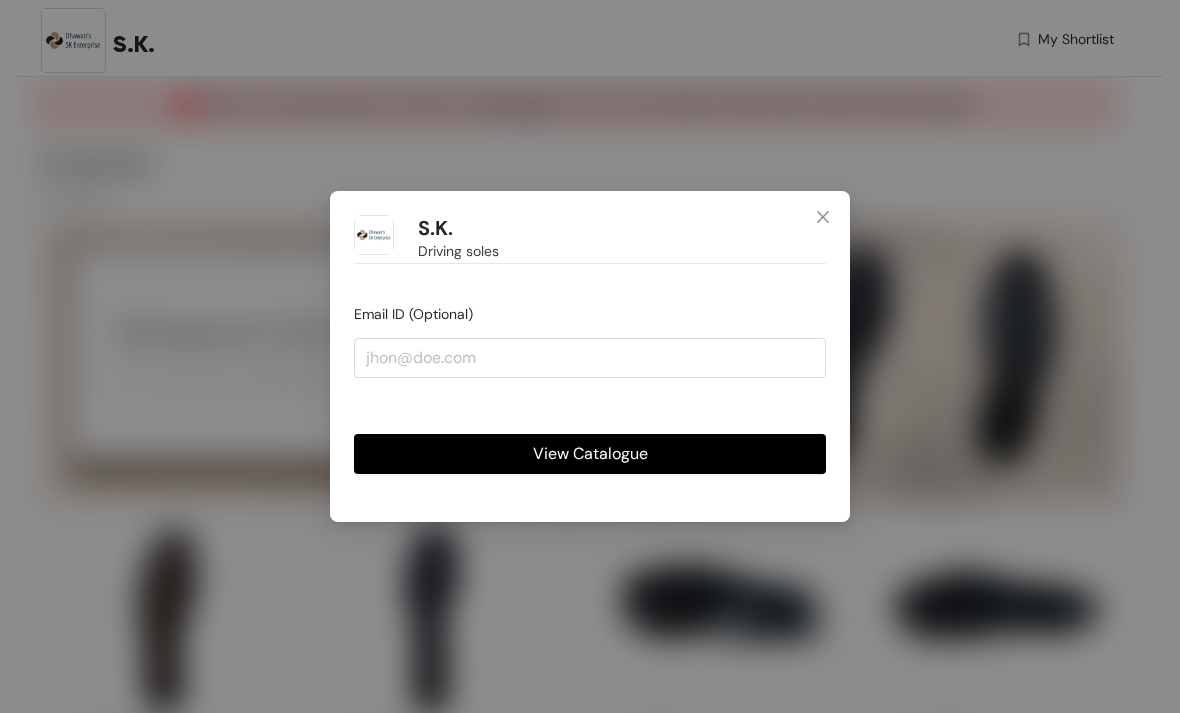 click at bounding box center (823, 218) 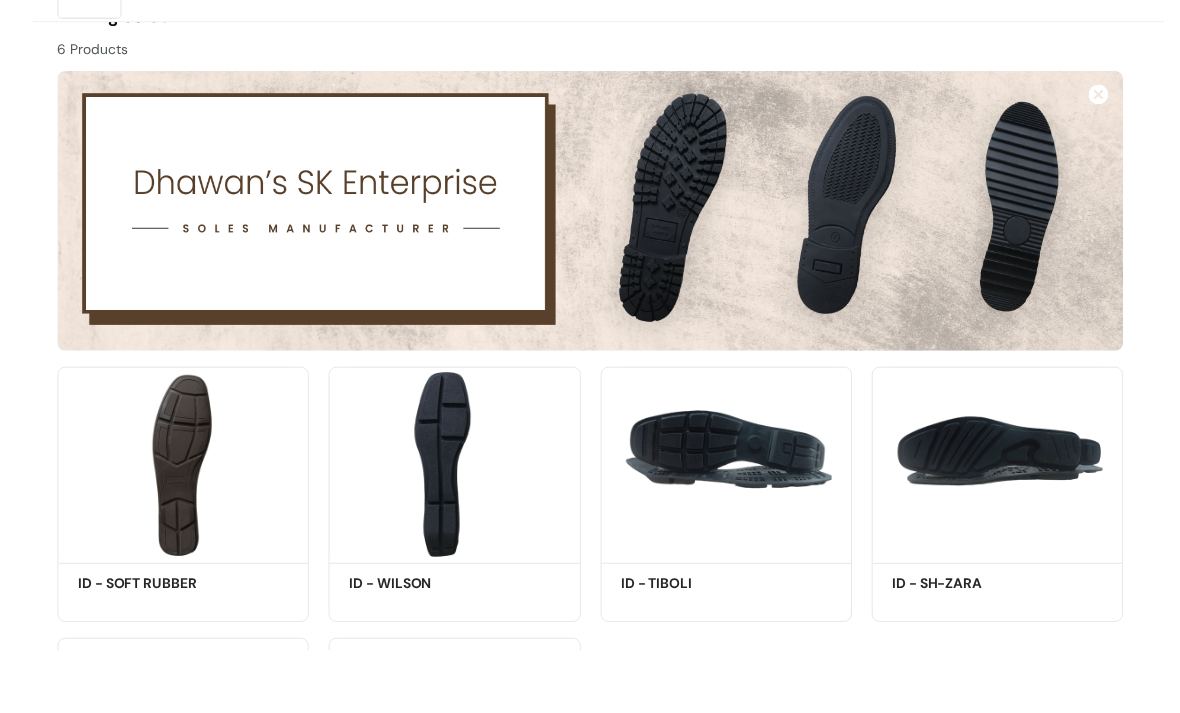 scroll, scrollTop: 342, scrollLeft: 0, axis: vertical 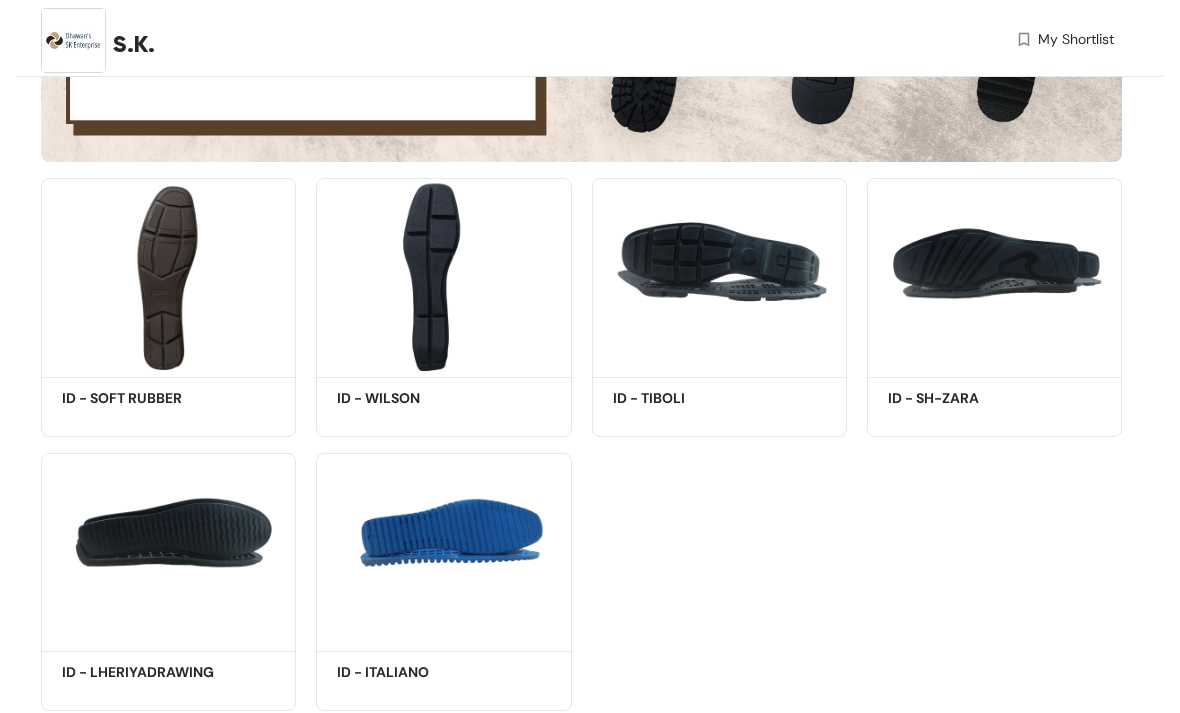 click at bounding box center [443, 549] 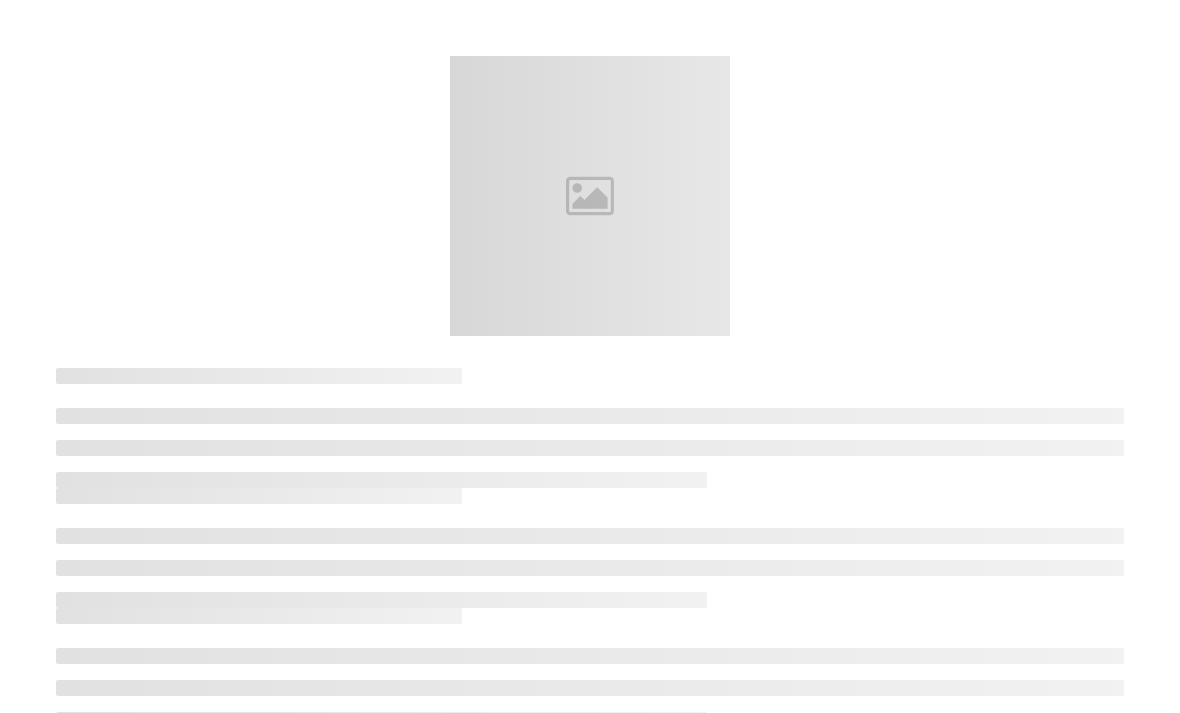scroll, scrollTop: 0, scrollLeft: 0, axis: both 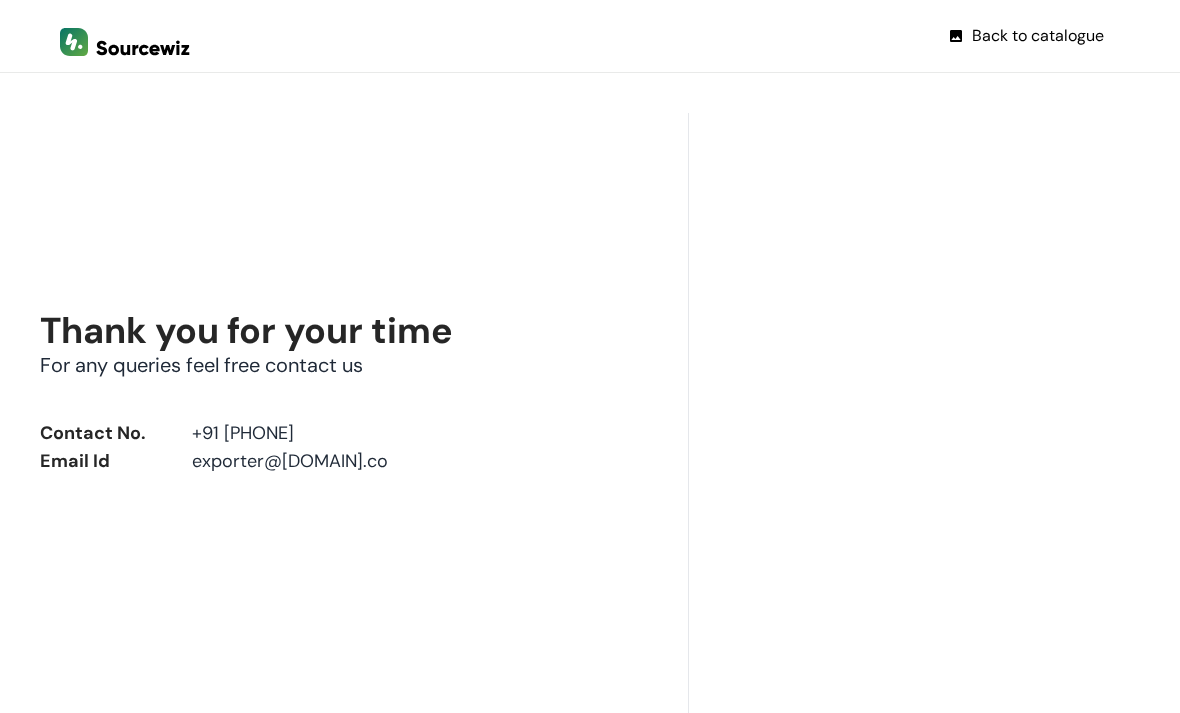 click on "Back to catalogue" at bounding box center (1038, 35) 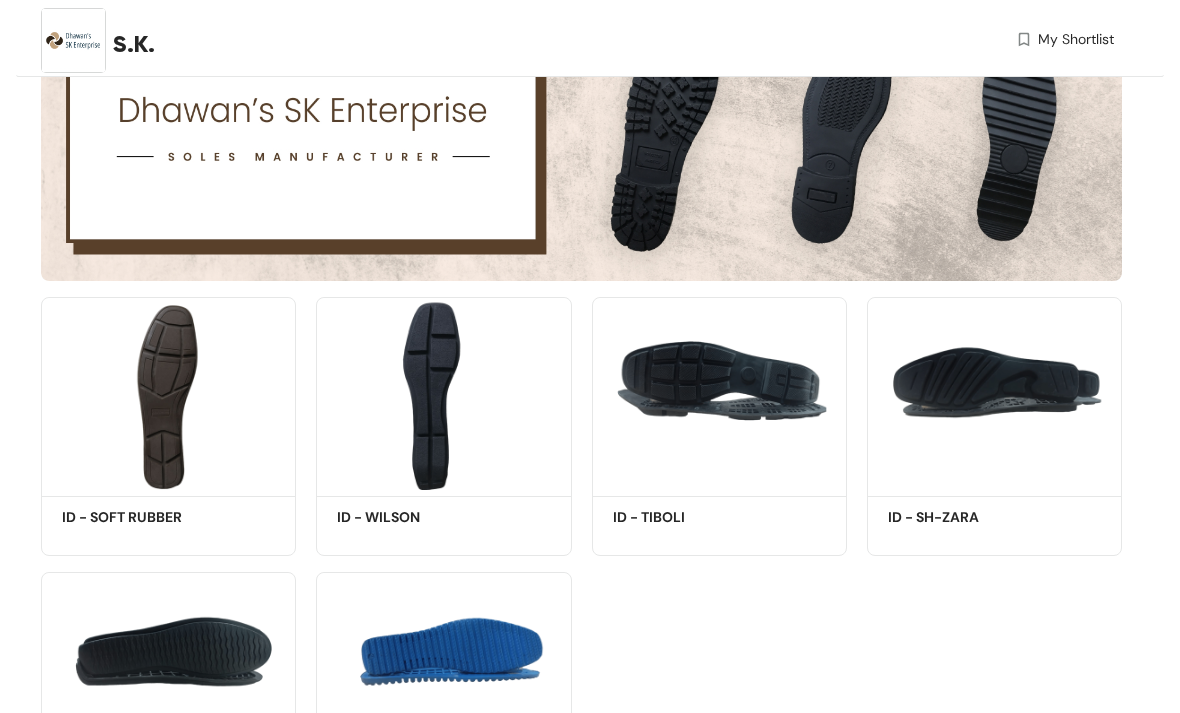 scroll, scrollTop: 222, scrollLeft: 0, axis: vertical 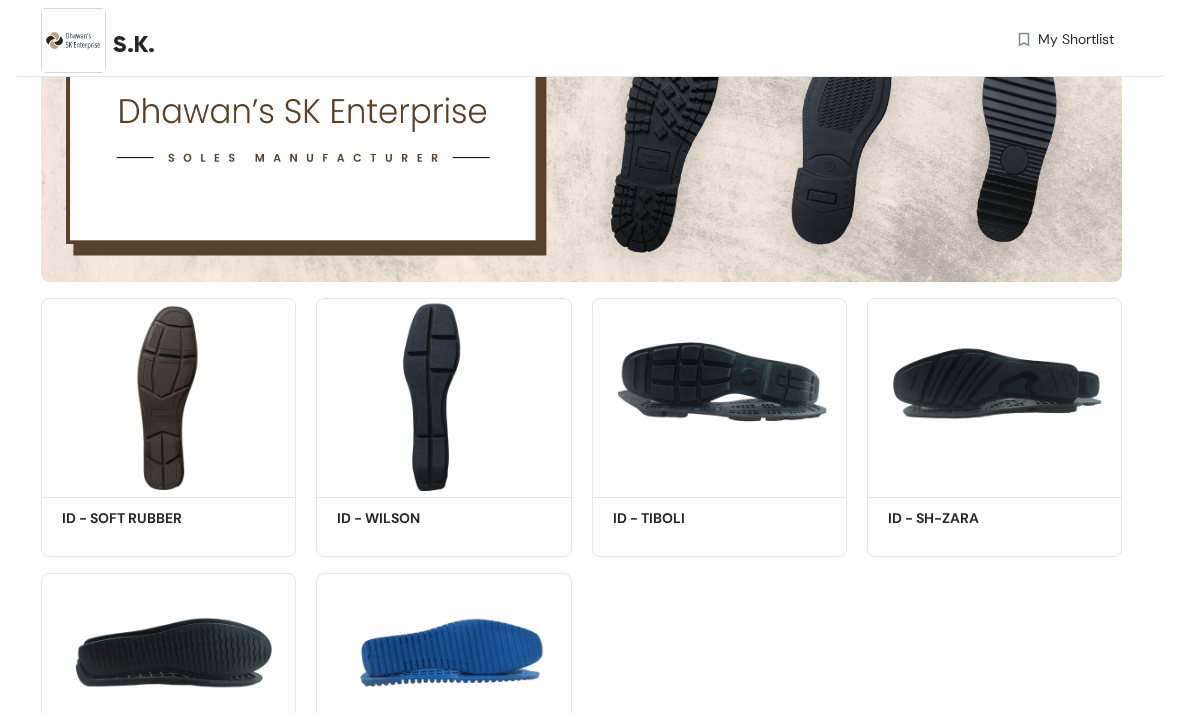 click on "Get Quote" at bounding box center [0, 0] 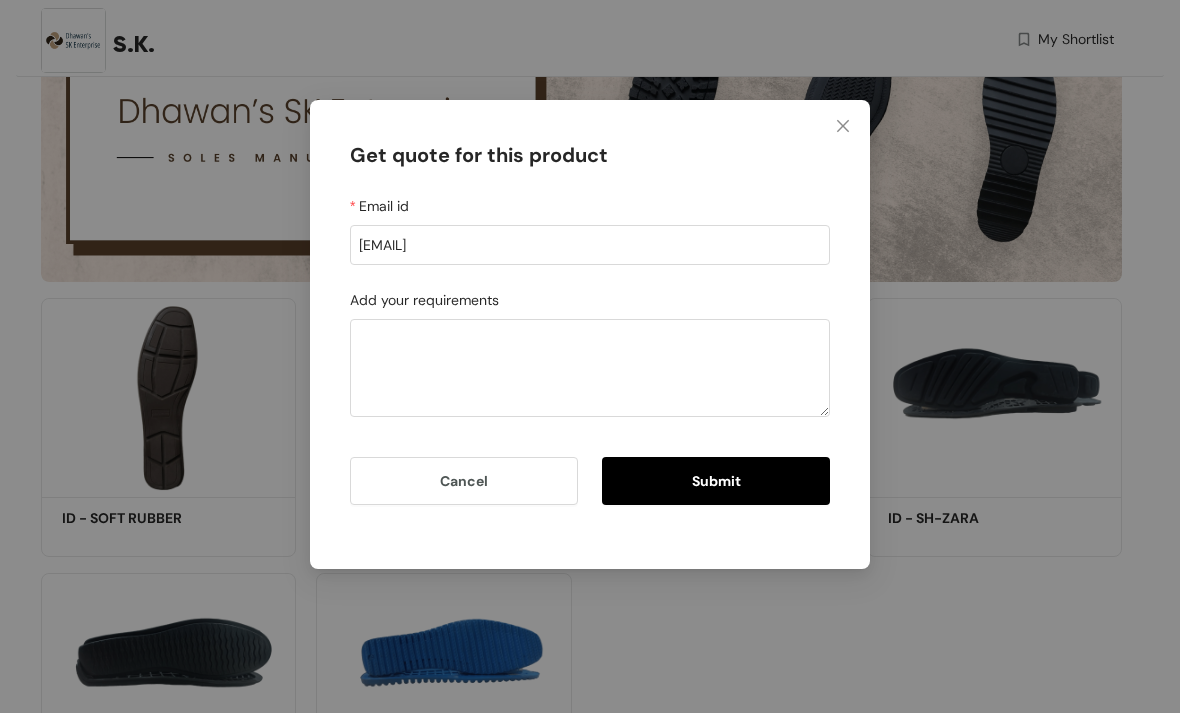click on "Get quote for this product Email id [EMAIL] Add your requirements Cancel Submit" at bounding box center [590, 356] 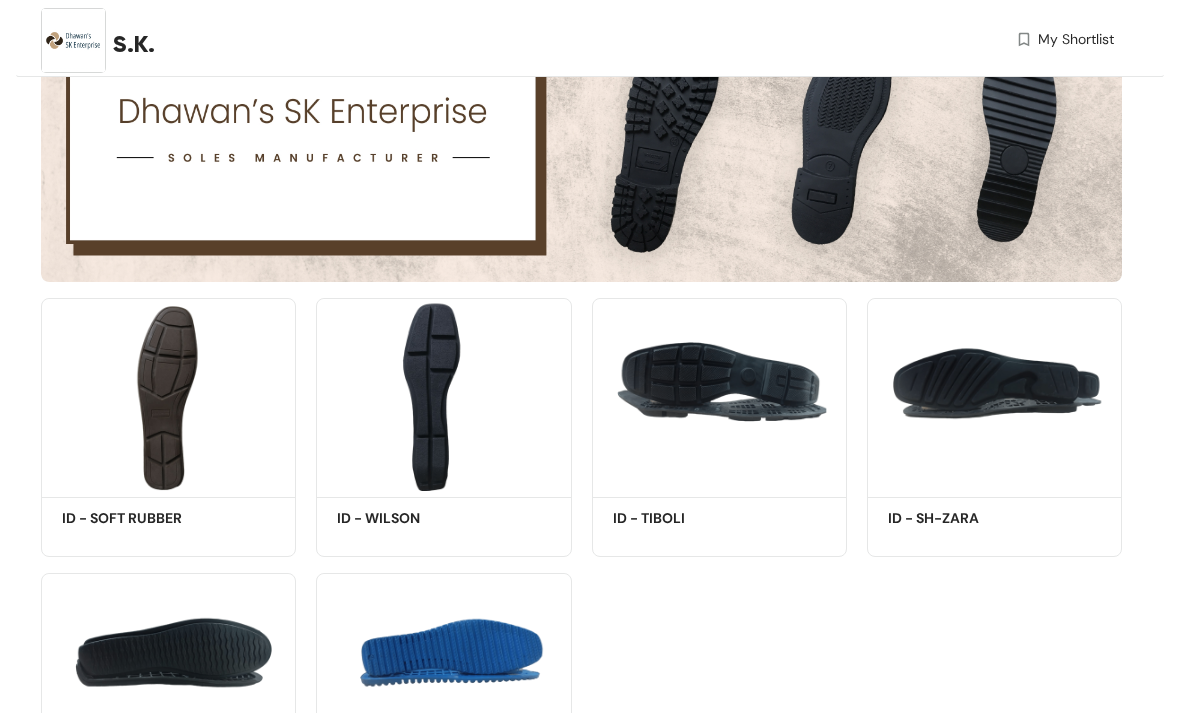 click at bounding box center (719, 394) 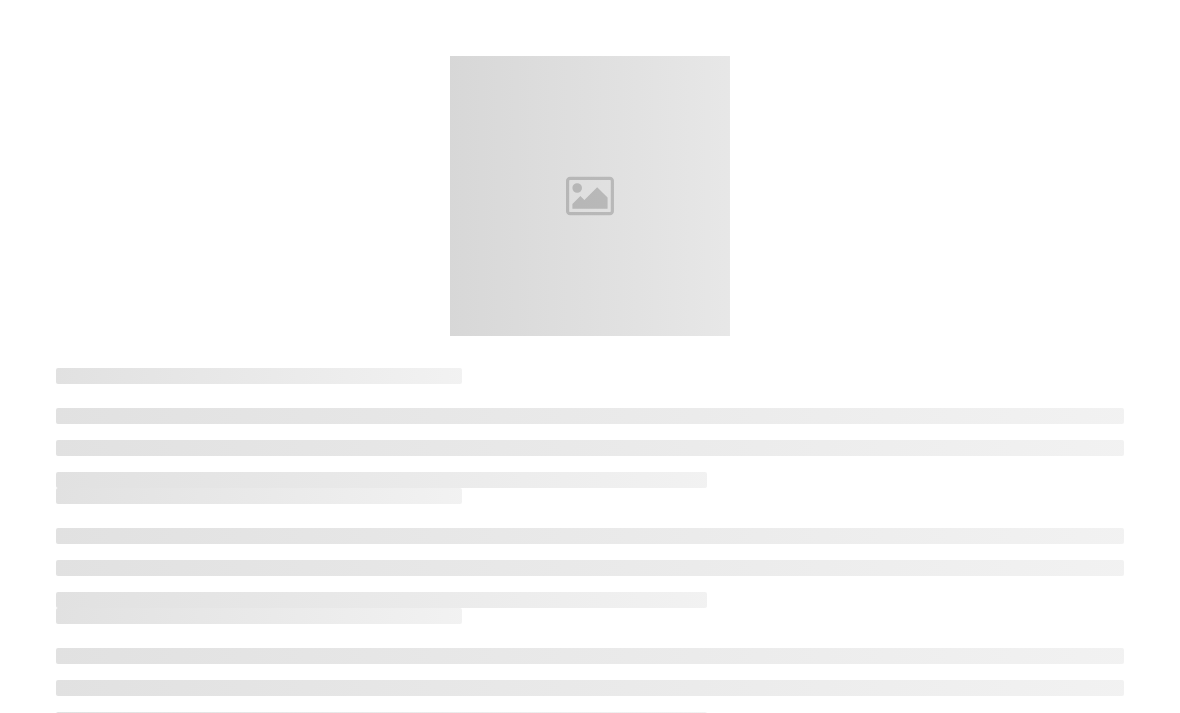 scroll, scrollTop: 0, scrollLeft: 0, axis: both 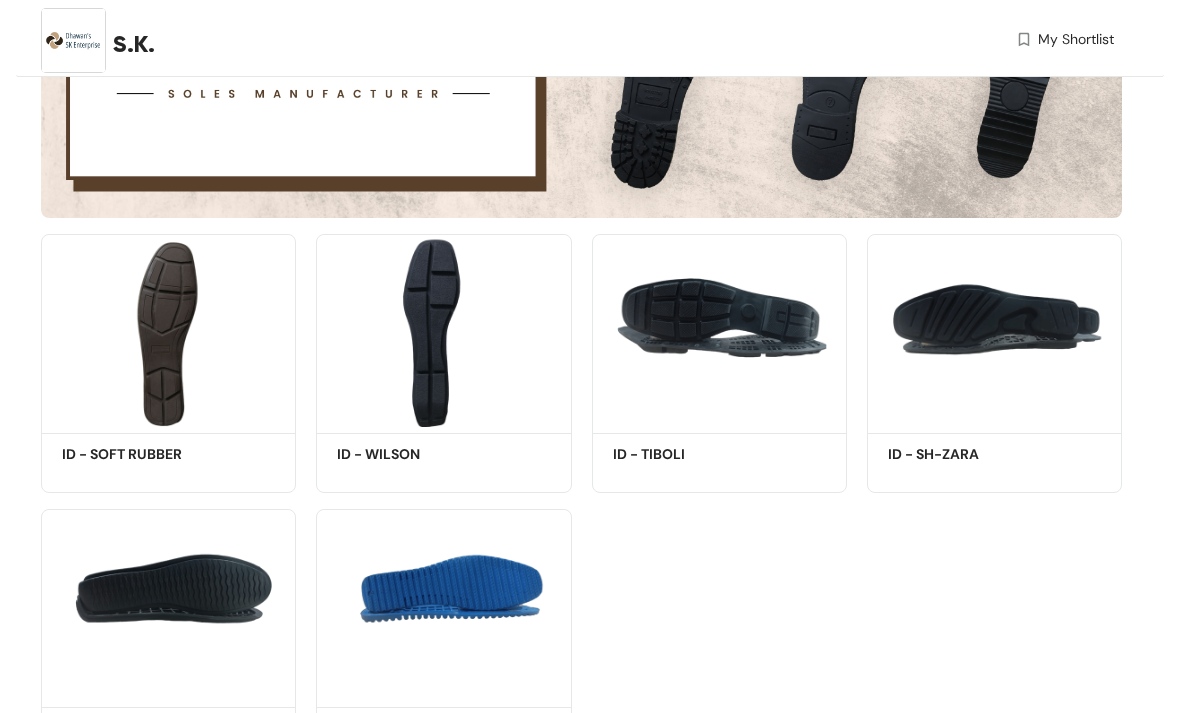 click at bounding box center [443, 605] 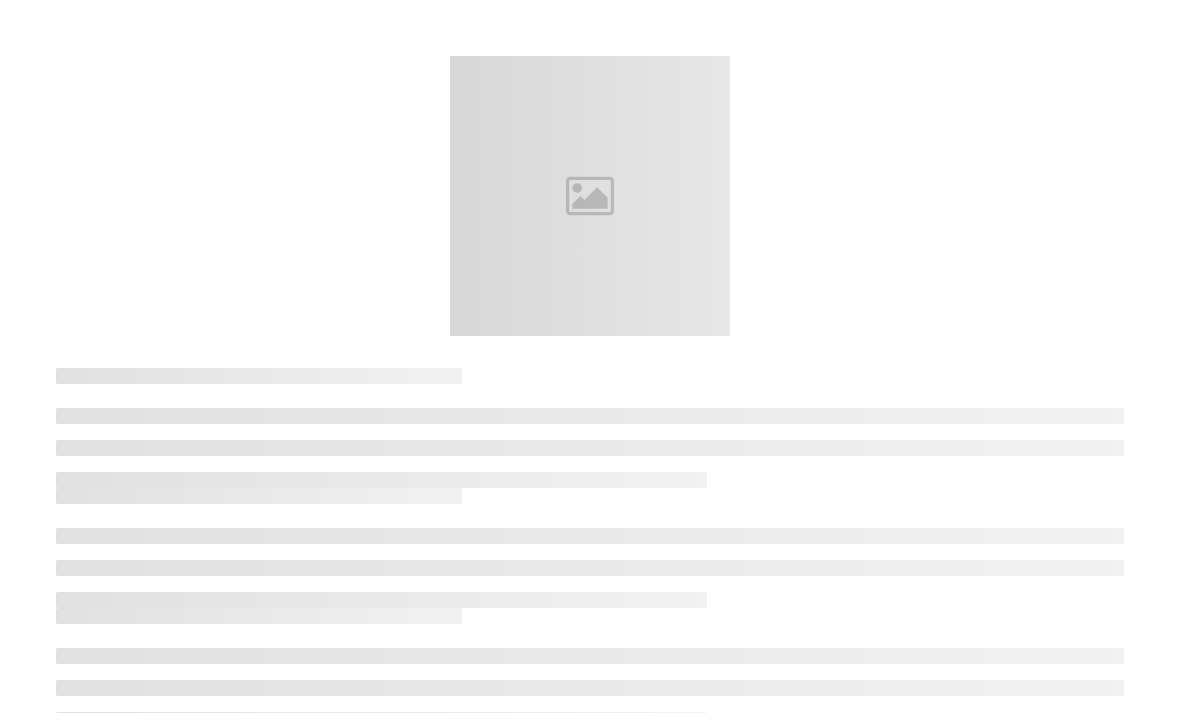 scroll, scrollTop: 0, scrollLeft: 0, axis: both 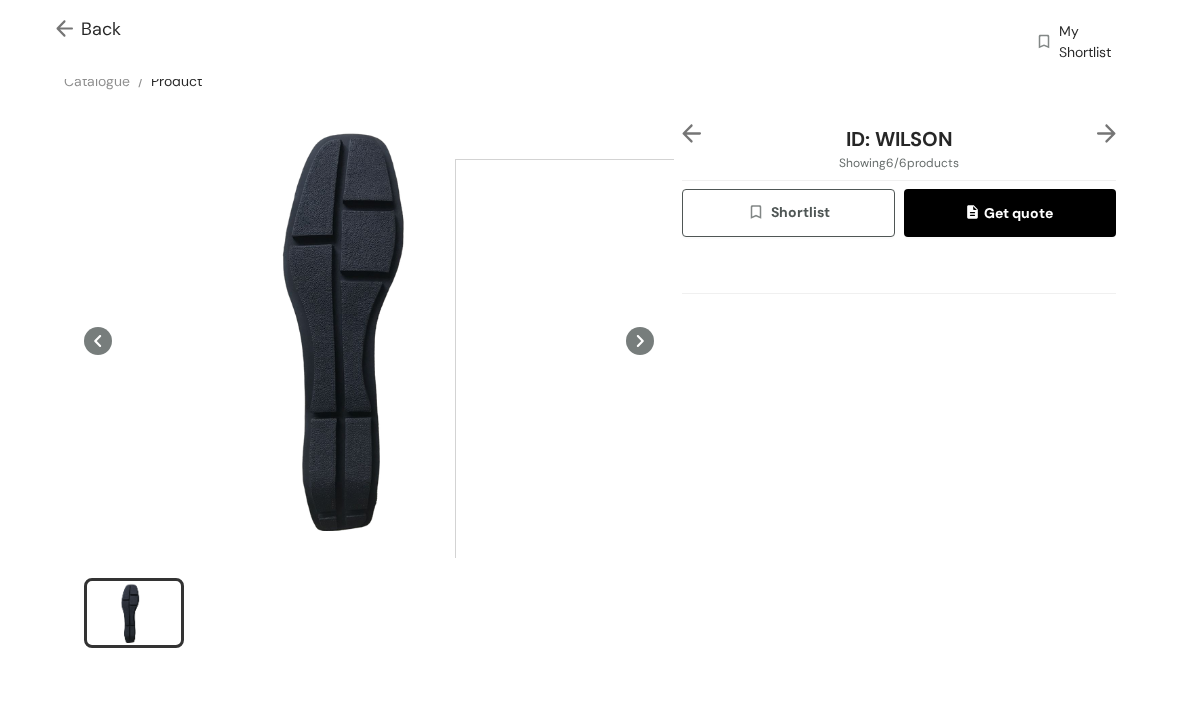 click at bounding box center (655, 359) 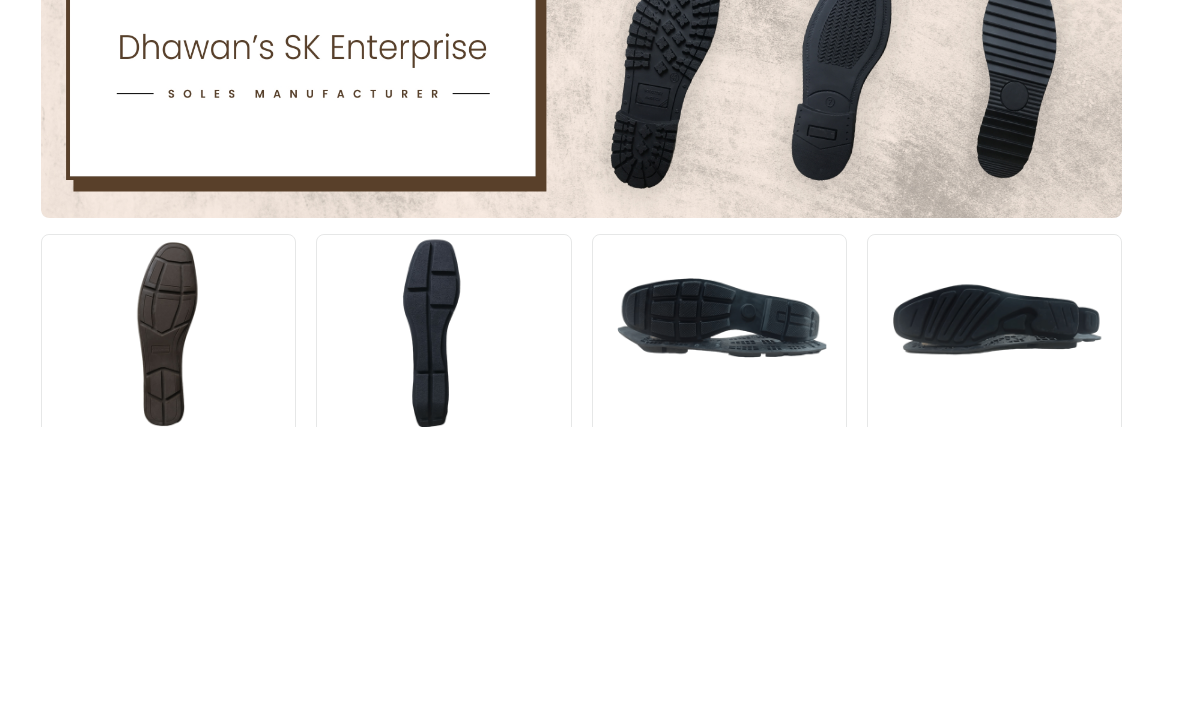 scroll, scrollTop: 286, scrollLeft: 0, axis: vertical 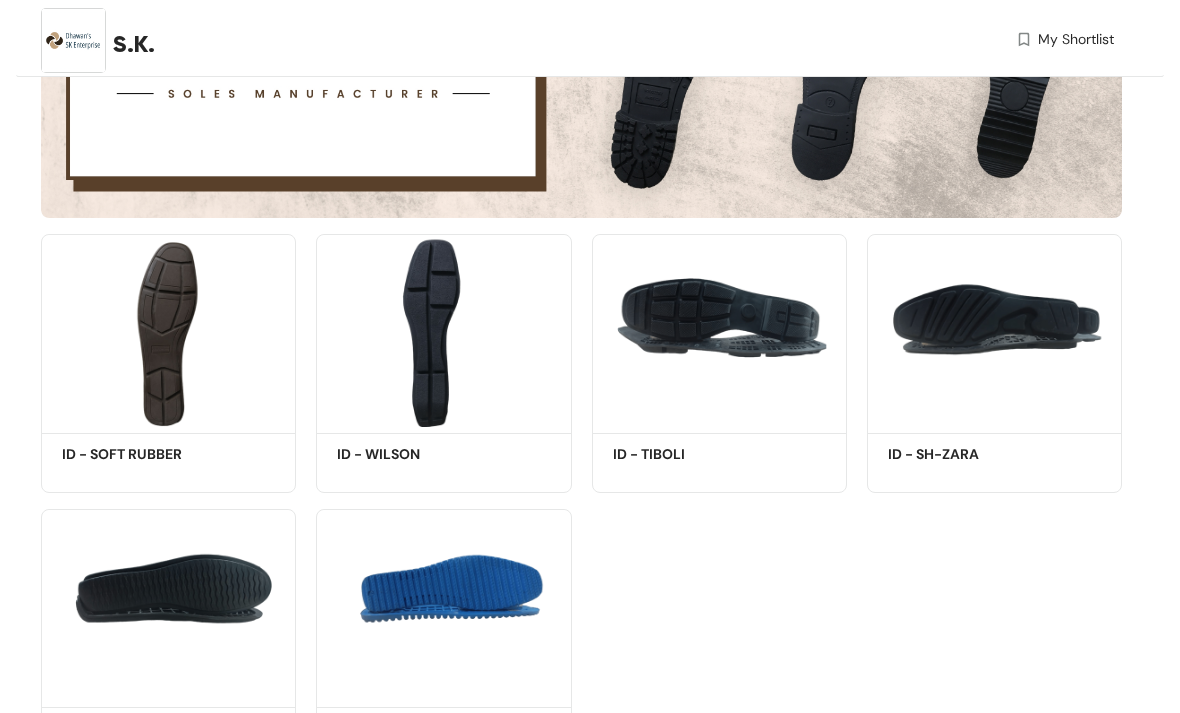 click at bounding box center [168, 605] 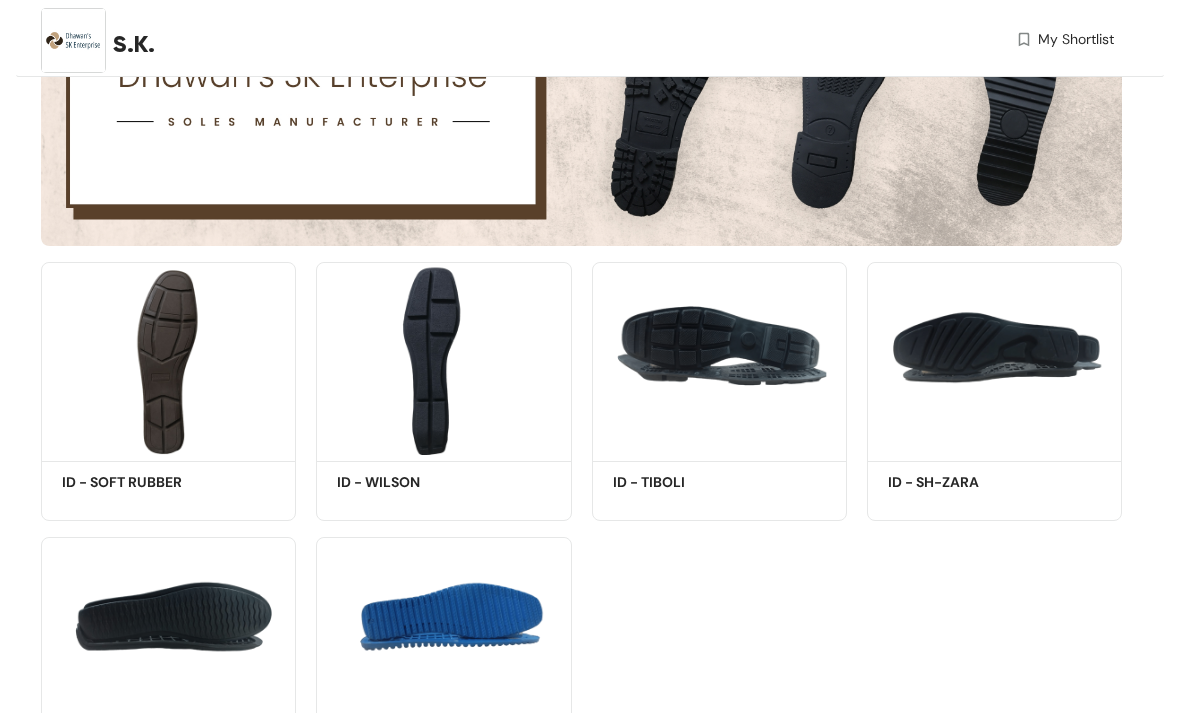 scroll, scrollTop: 0, scrollLeft: 0, axis: both 